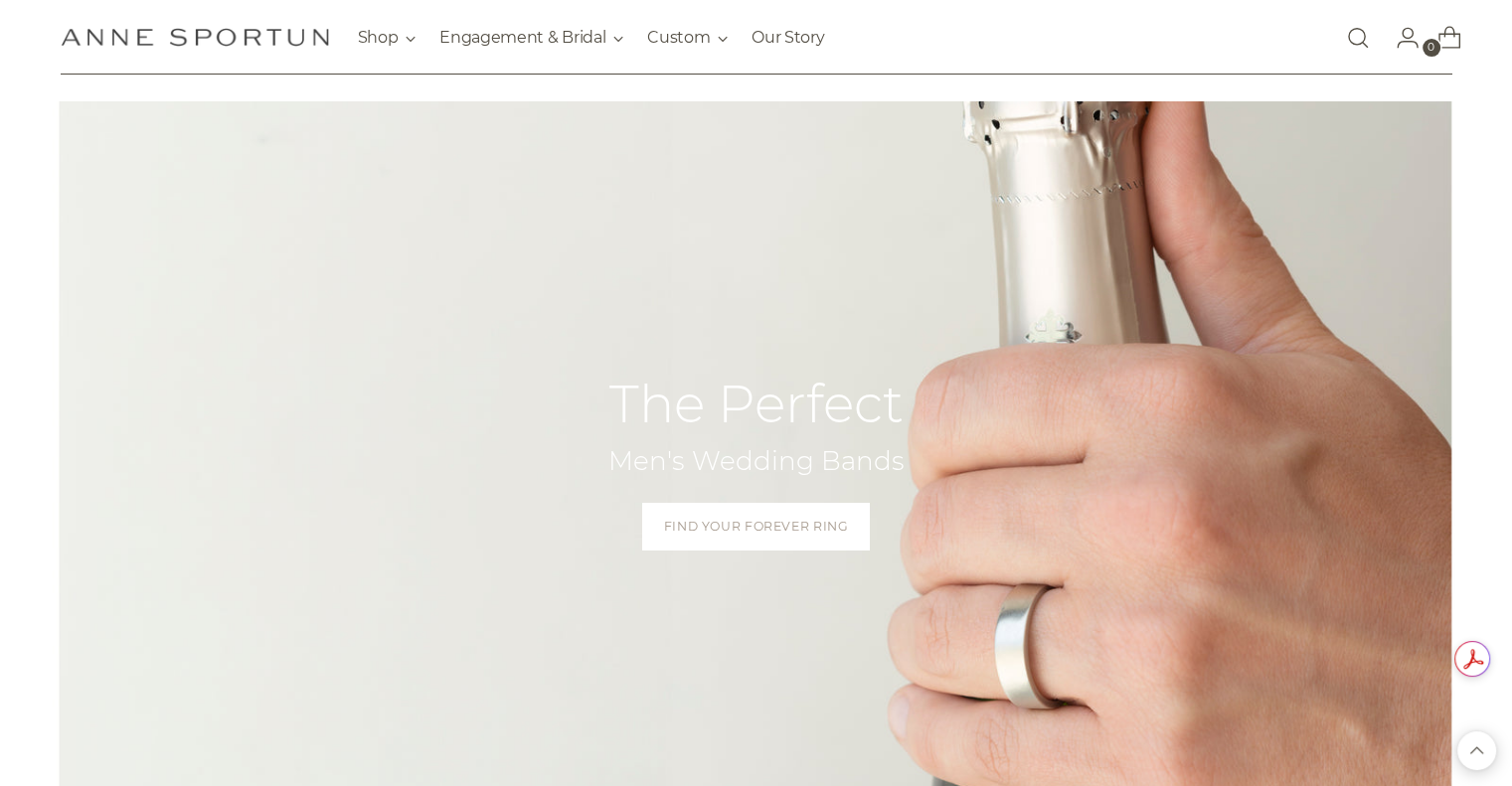 scroll, scrollTop: 48, scrollLeft: 0, axis: vertical 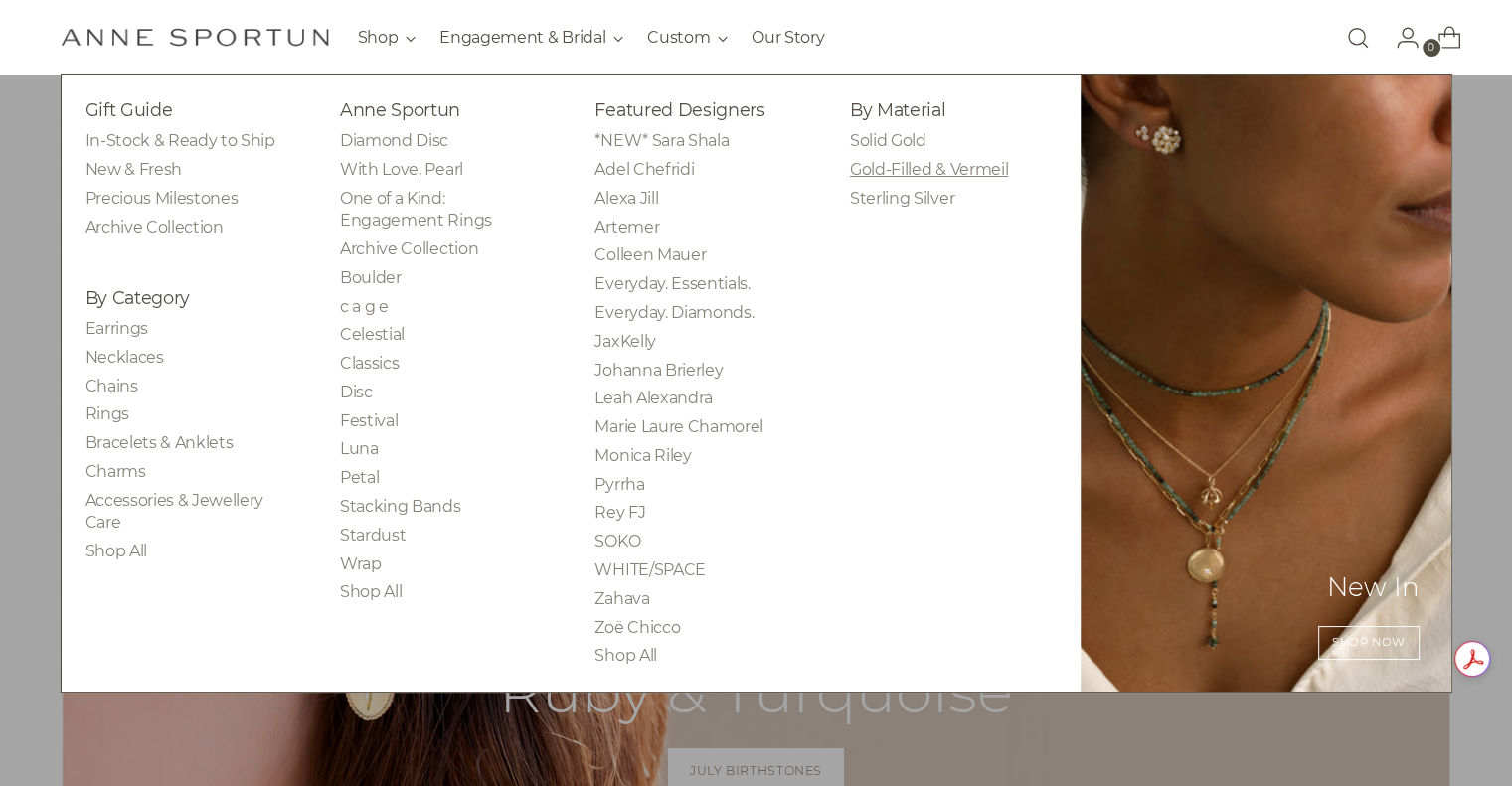 click on "Gold-Filled & Vermeil" at bounding box center [928, 169] 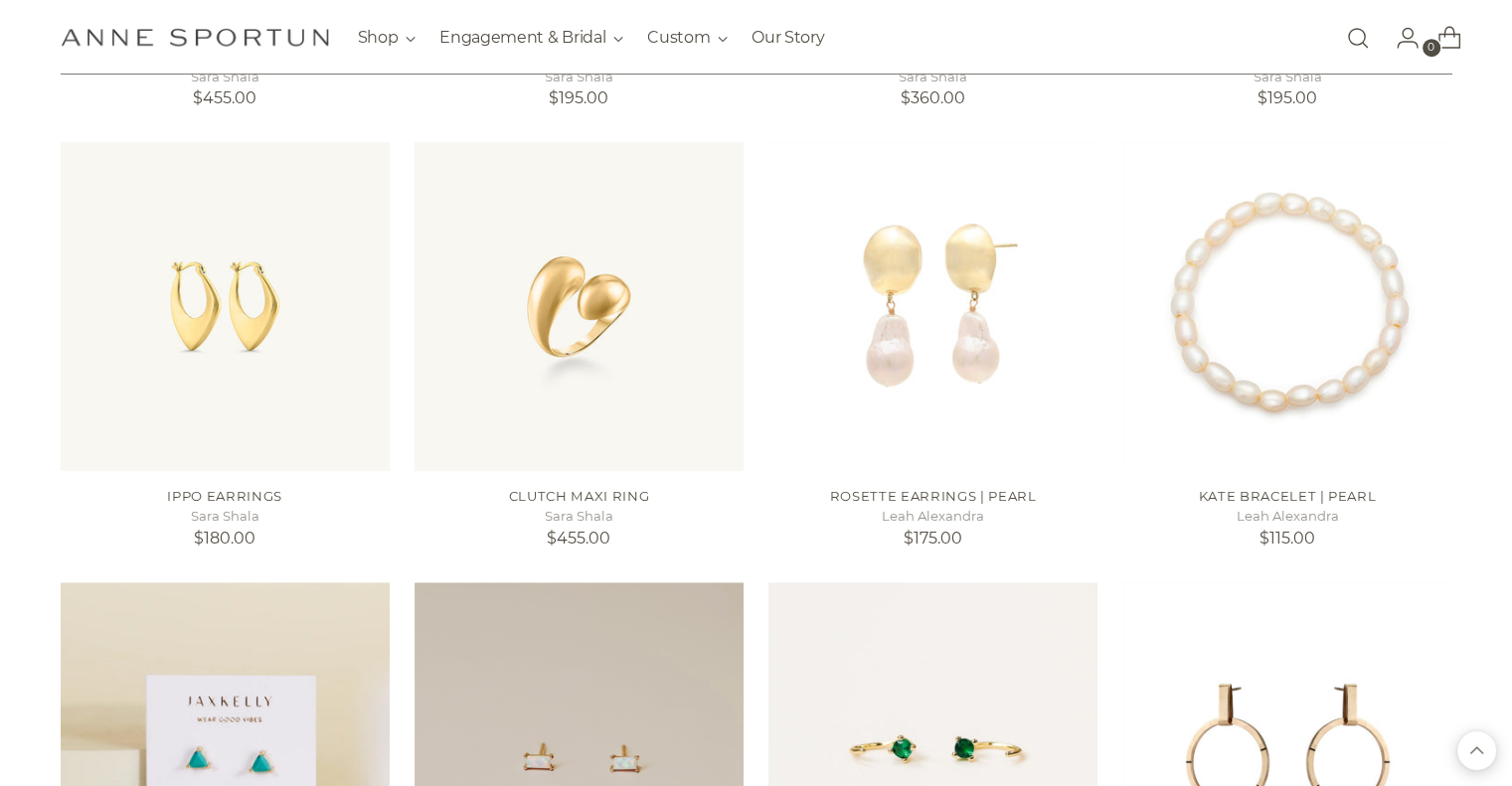 scroll, scrollTop: 1663, scrollLeft: 0, axis: vertical 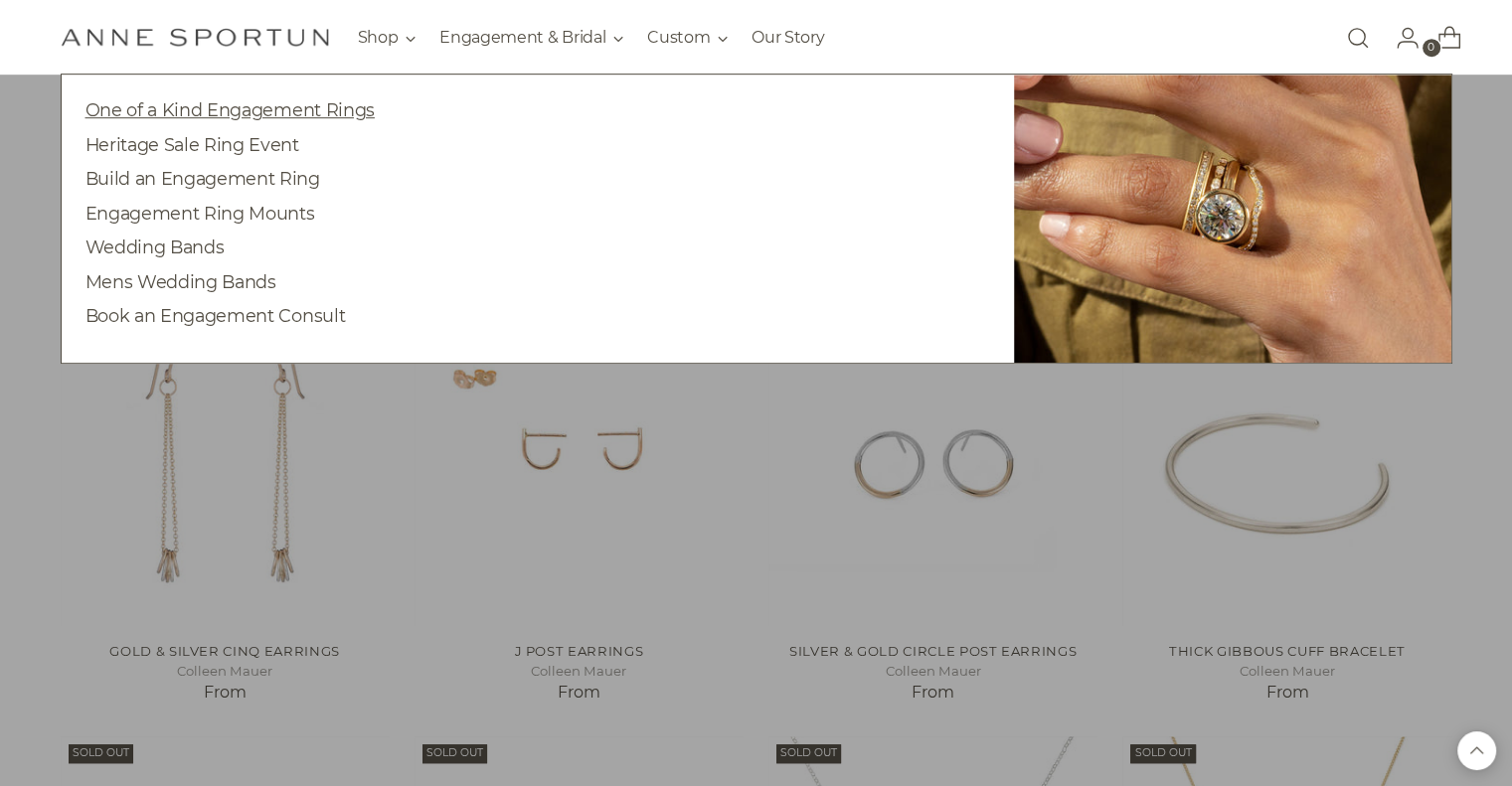 click on "One of a Kind Engagement Rings" at bounding box center (230, 109) 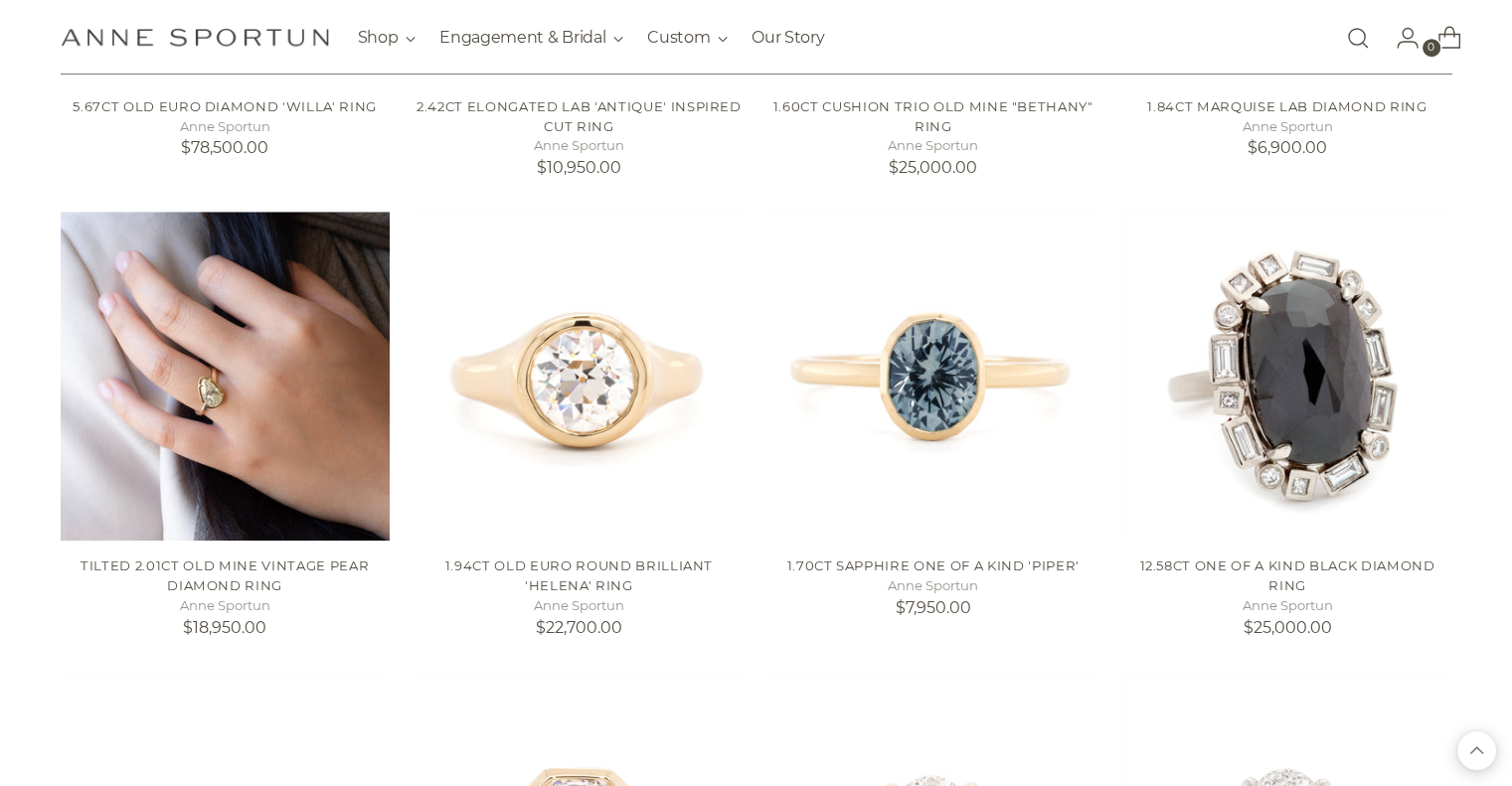 scroll, scrollTop: 1677, scrollLeft: 0, axis: vertical 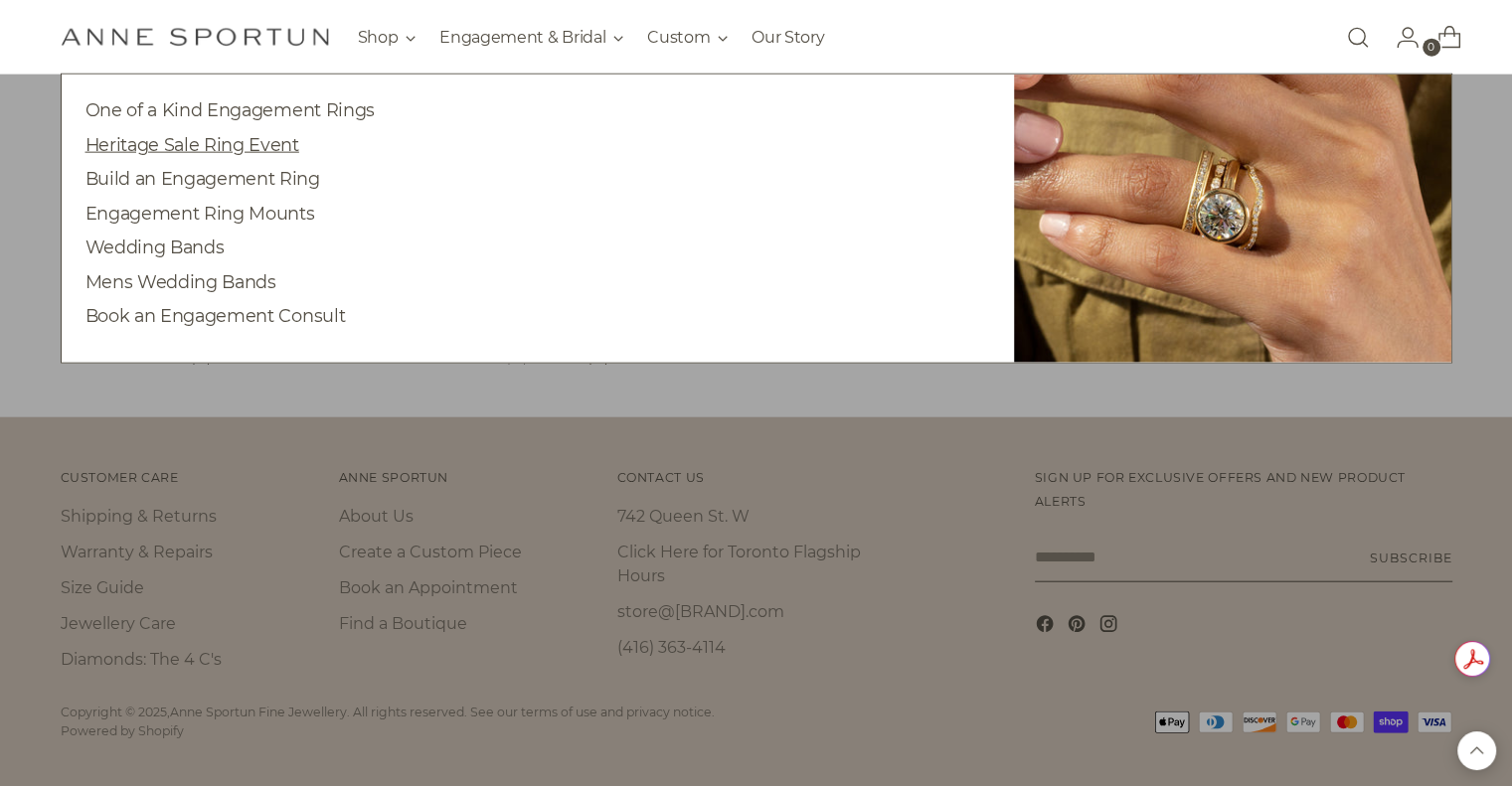 click on "Heritage Sale Ring Event" at bounding box center (192, 144) 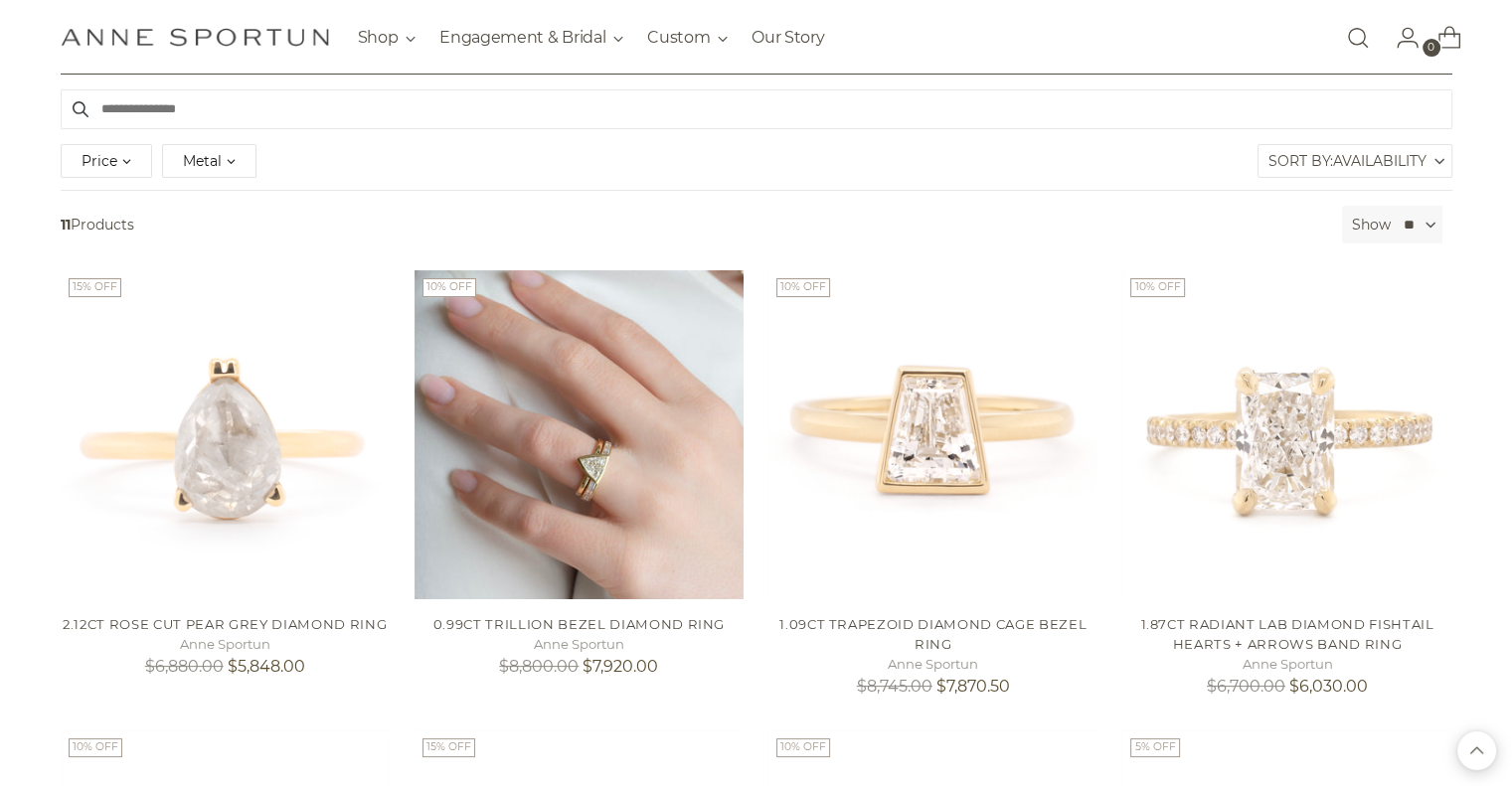 scroll, scrollTop: 0, scrollLeft: 0, axis: both 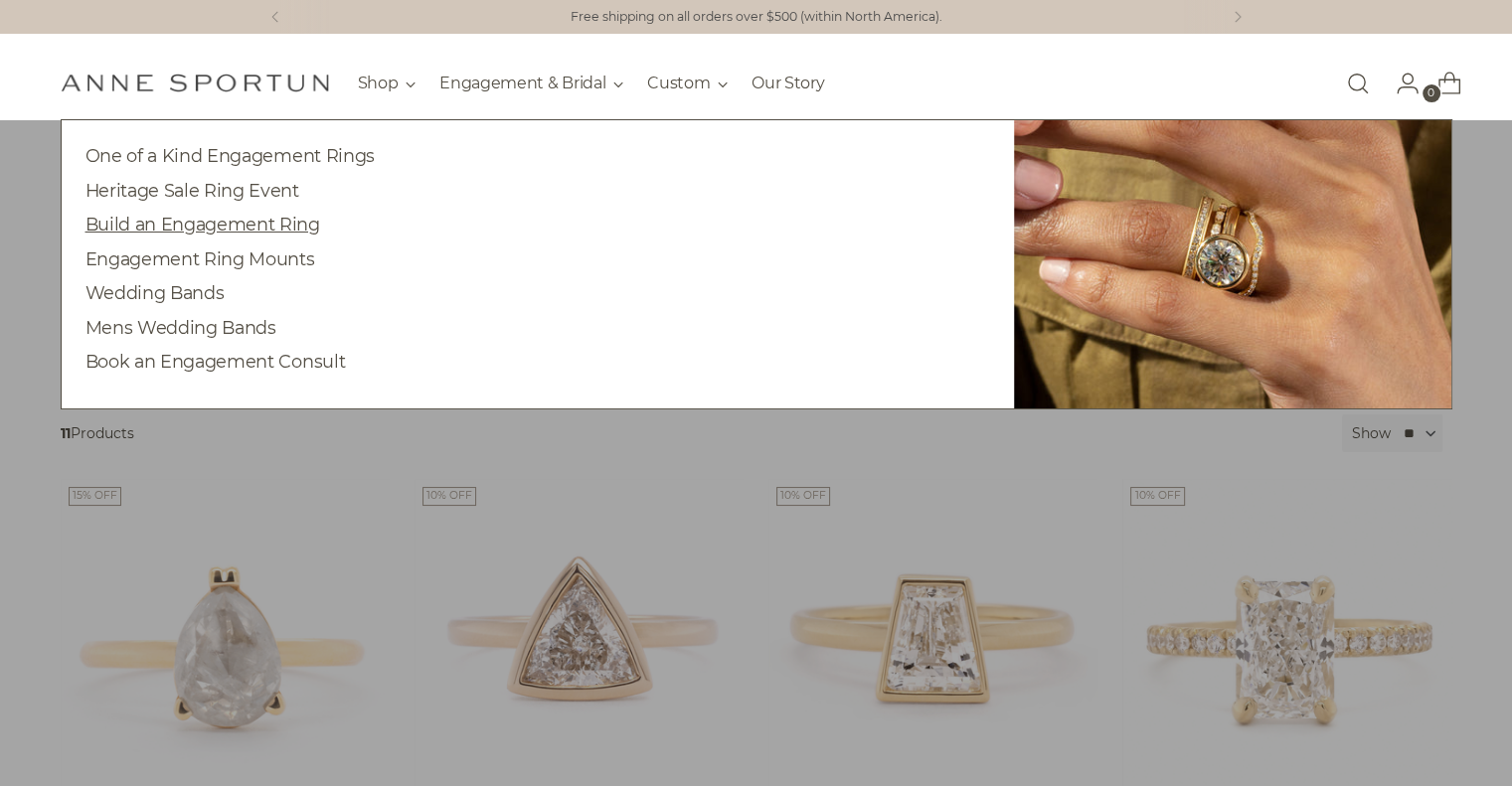 click on "Build an Engagement Ring" at bounding box center (203, 224) 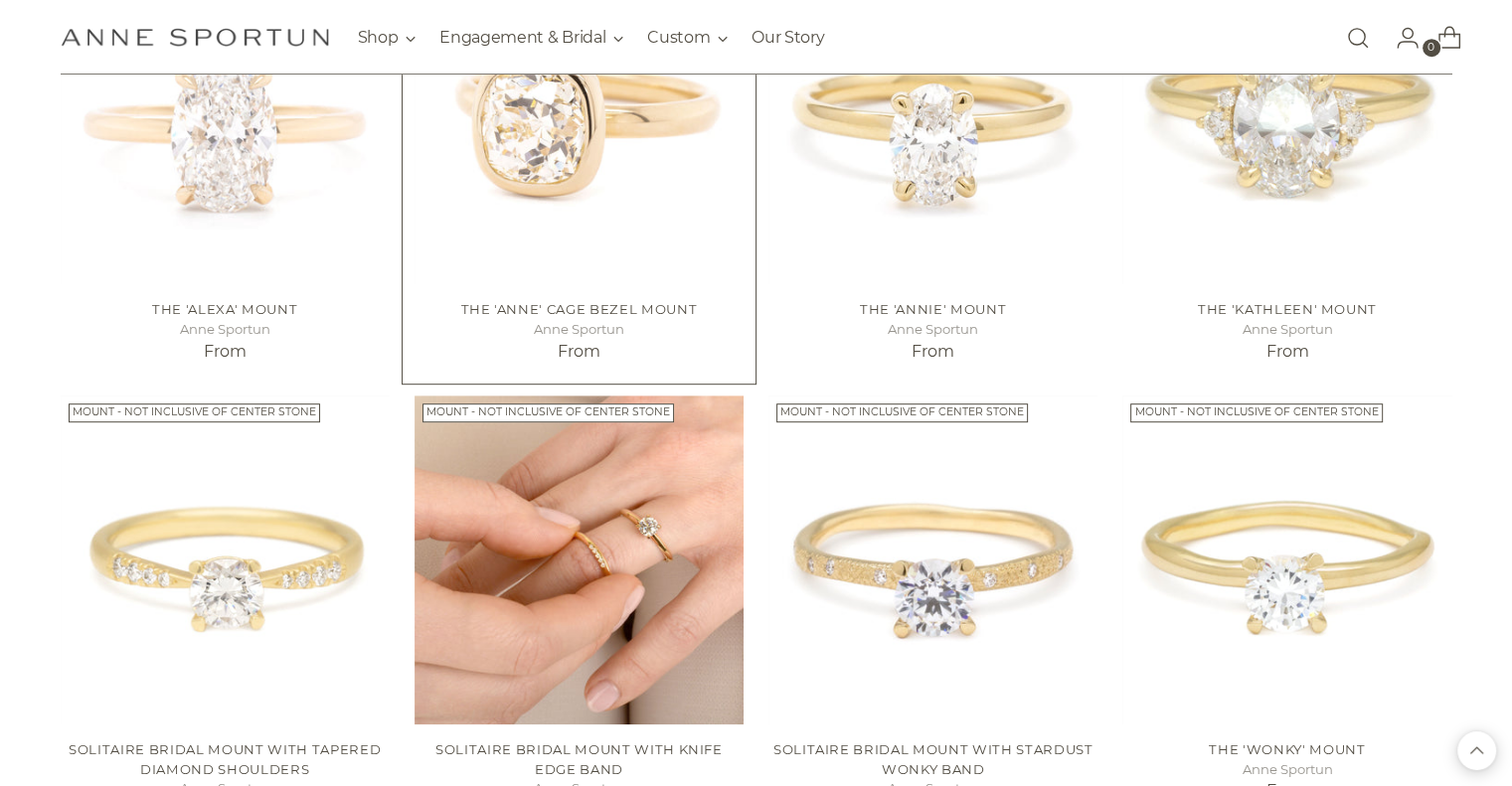 scroll, scrollTop: 1023, scrollLeft: 0, axis: vertical 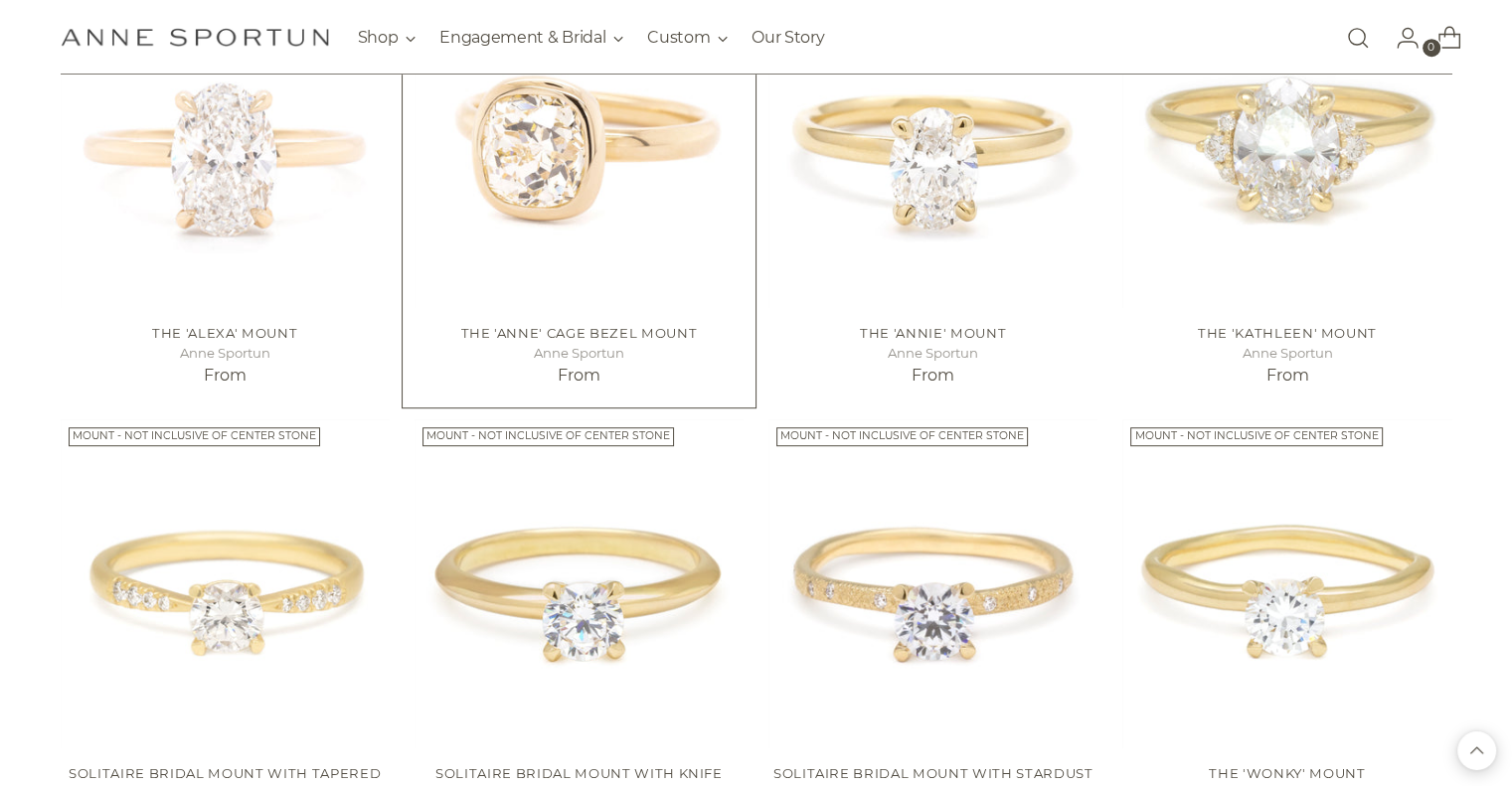 click at bounding box center [0, 0] 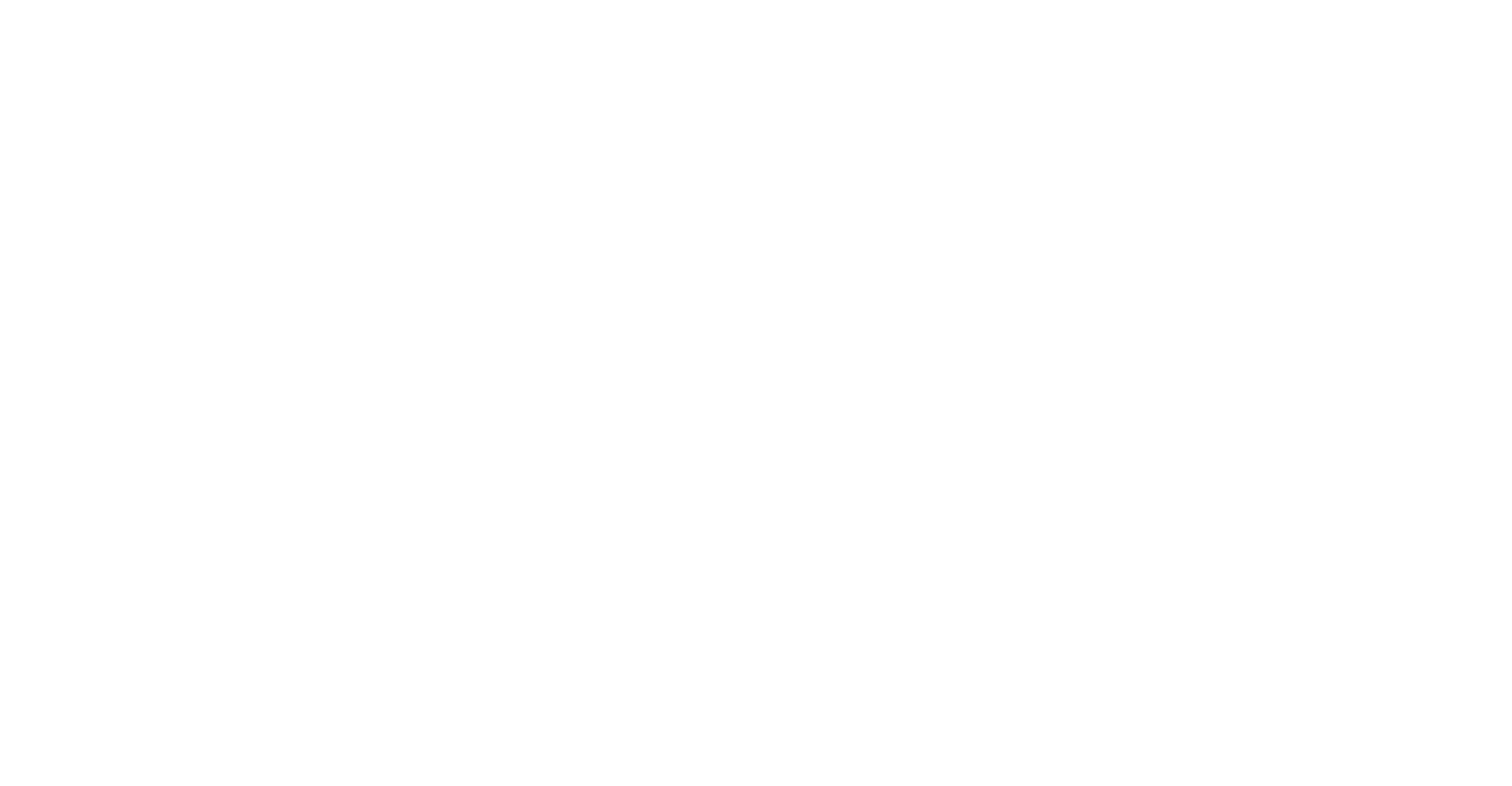 scroll, scrollTop: 0, scrollLeft: 0, axis: both 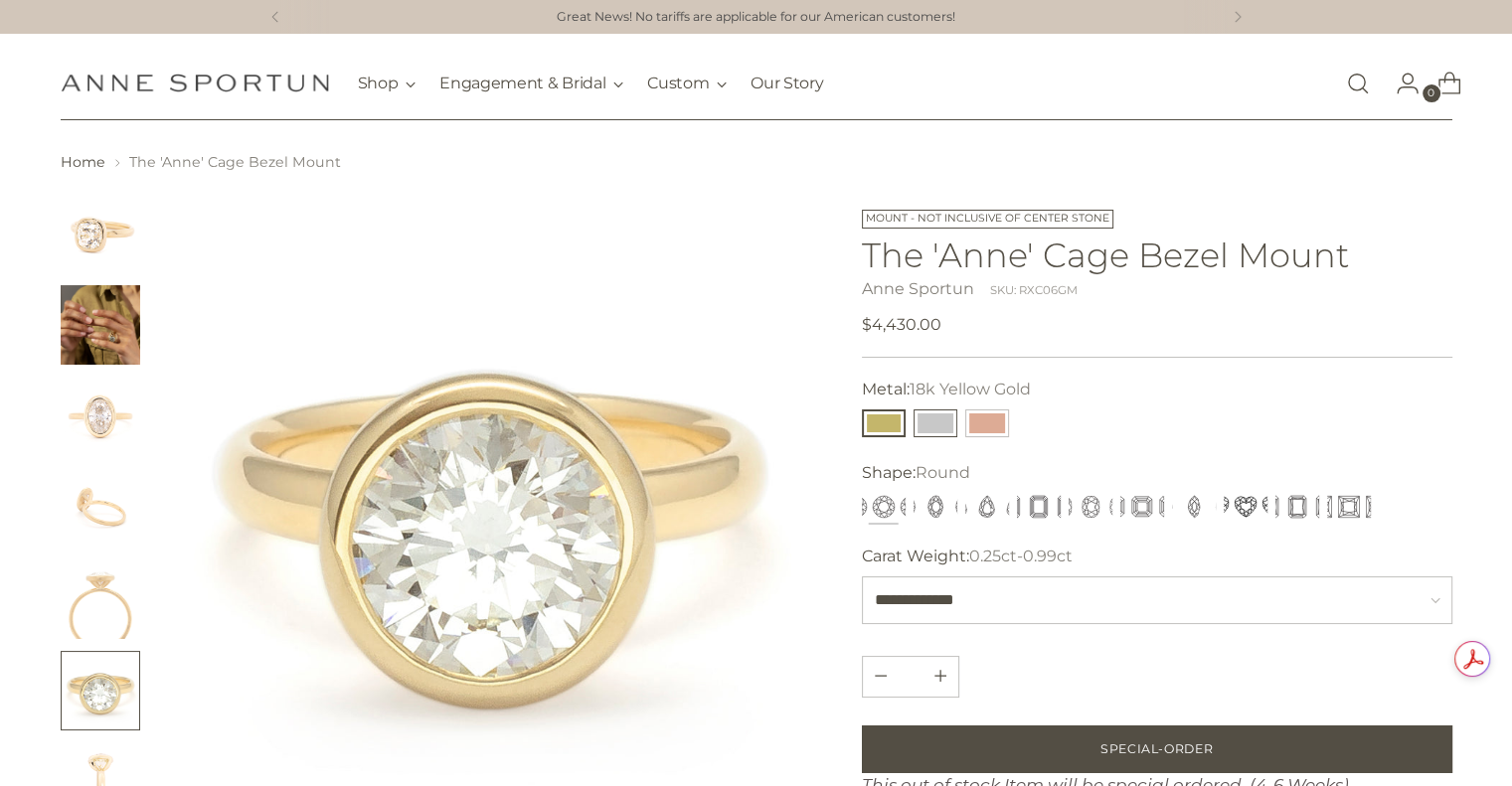 click at bounding box center (935, 423) 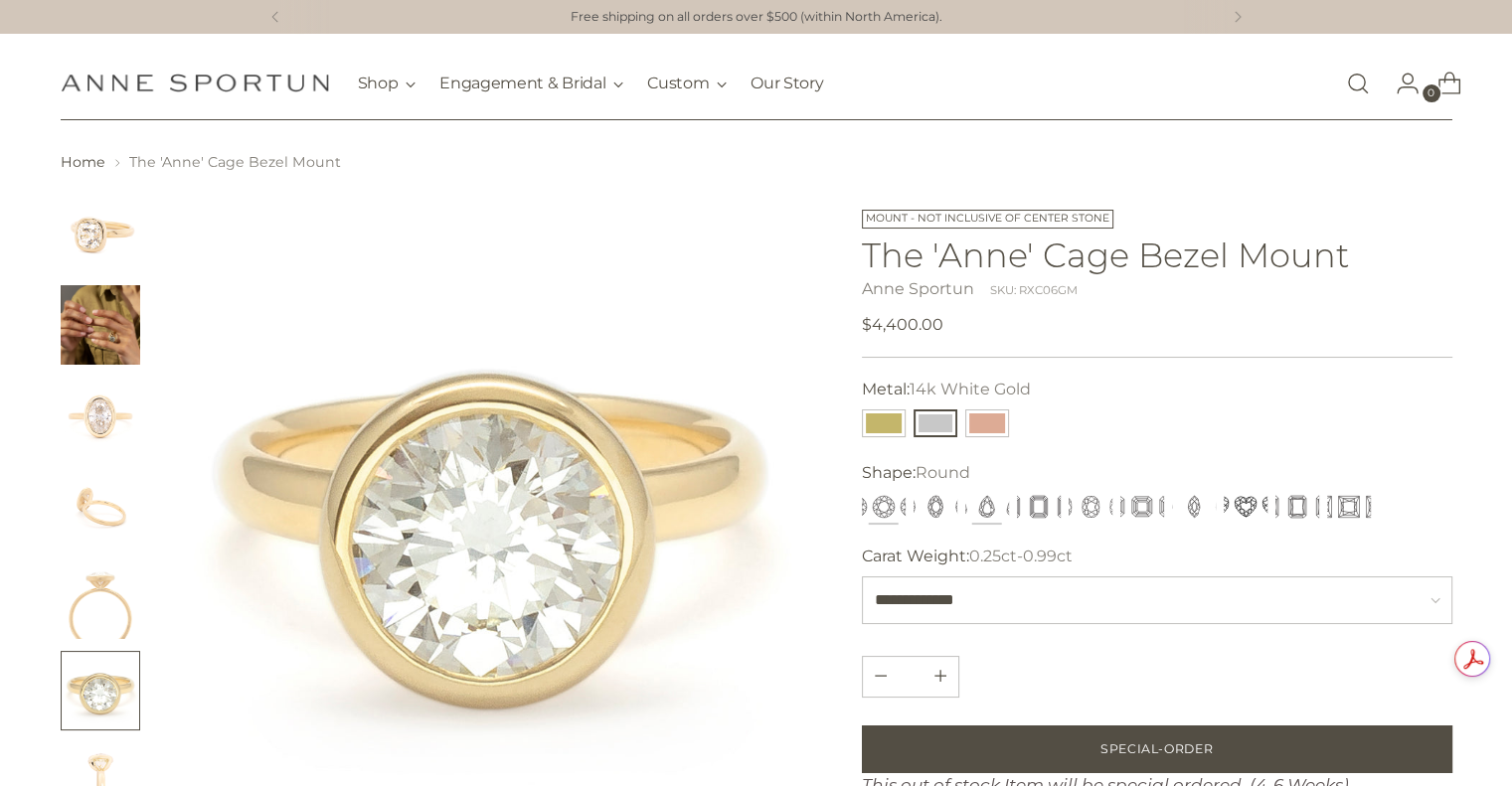 click at bounding box center (987, 507) 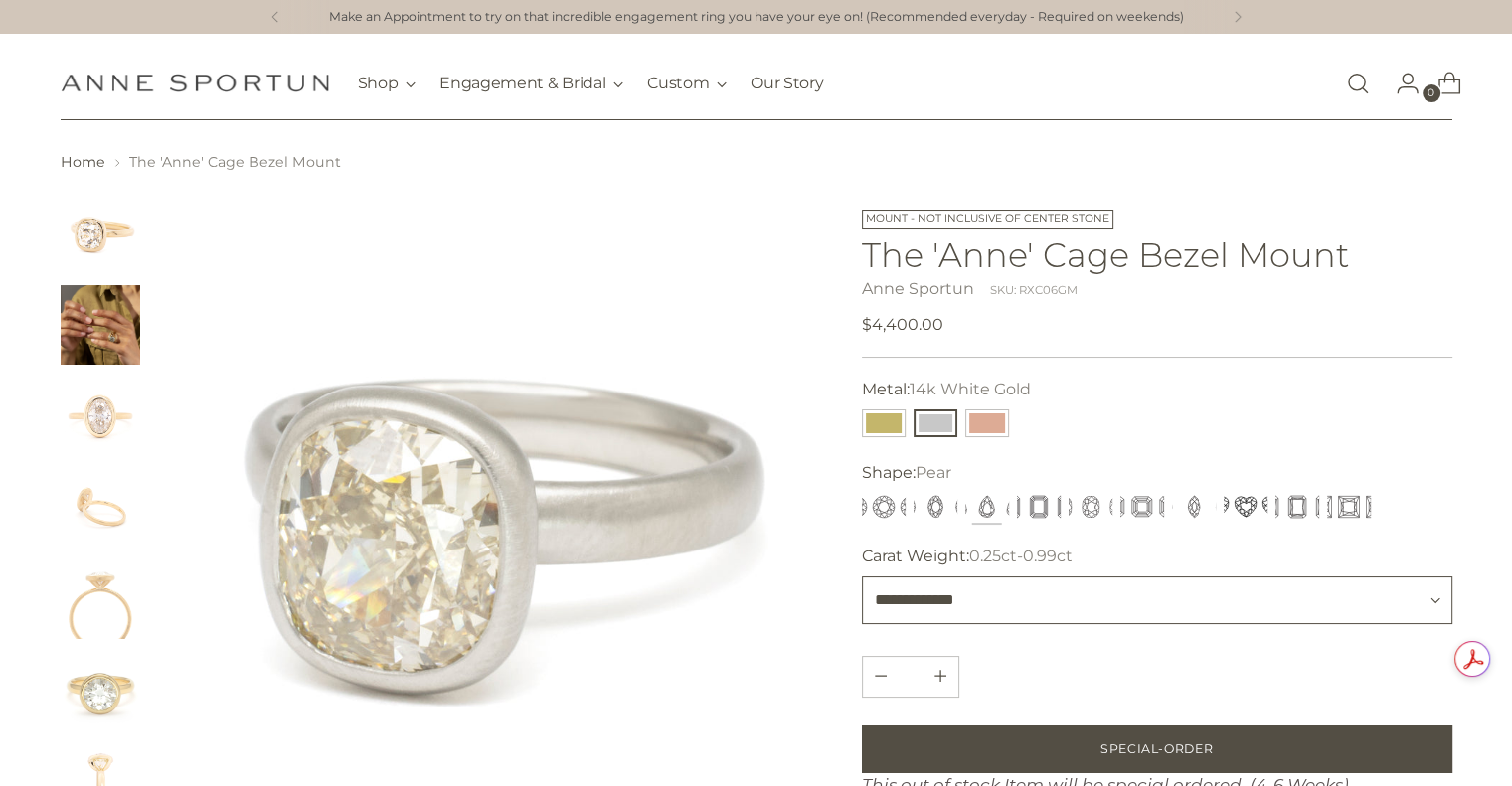 click on "**********" at bounding box center (1157, 600) 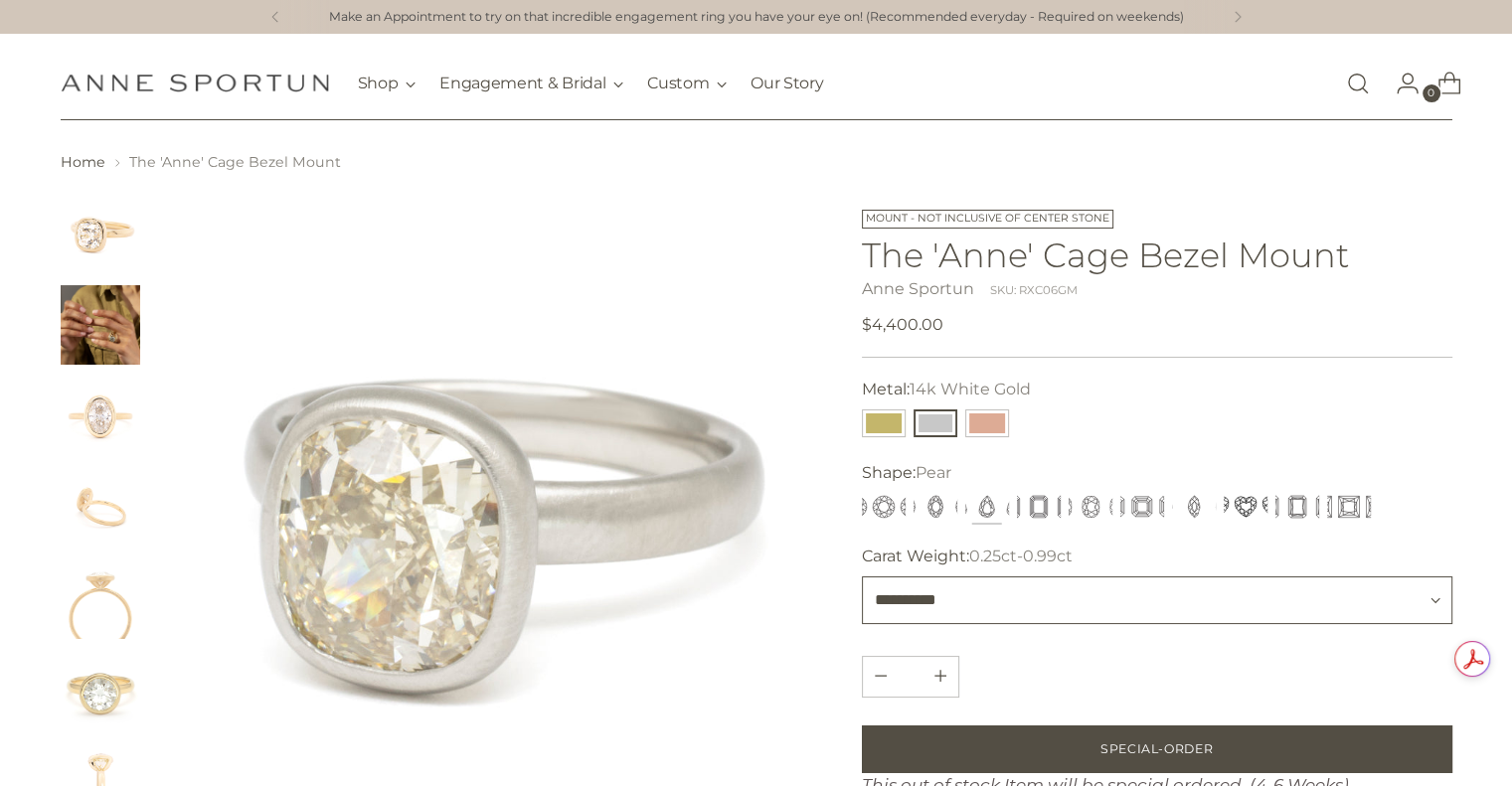 click on "**********" at bounding box center (1157, 600) 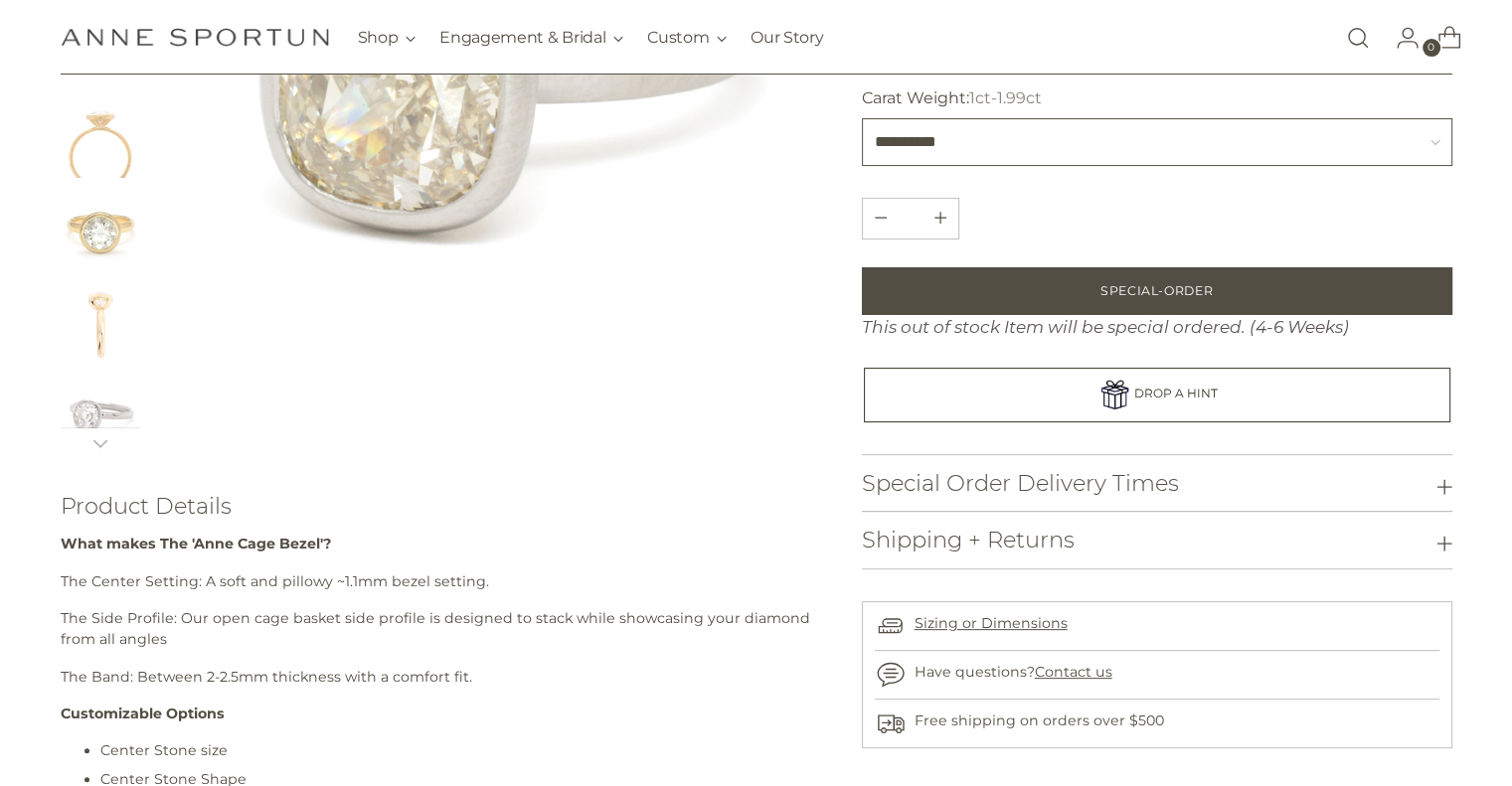 scroll, scrollTop: 463, scrollLeft: 0, axis: vertical 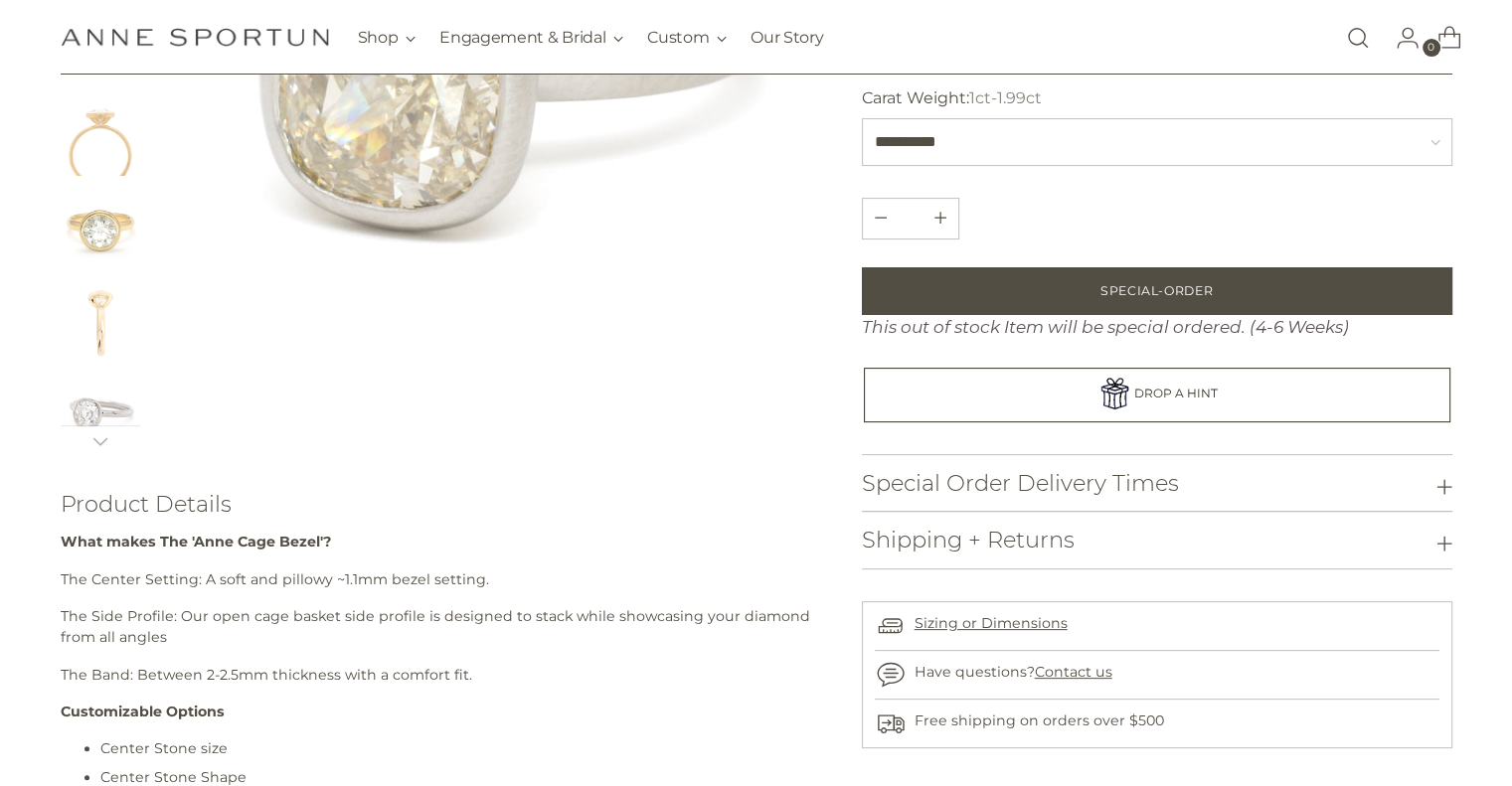 click at bounding box center [100, 319] 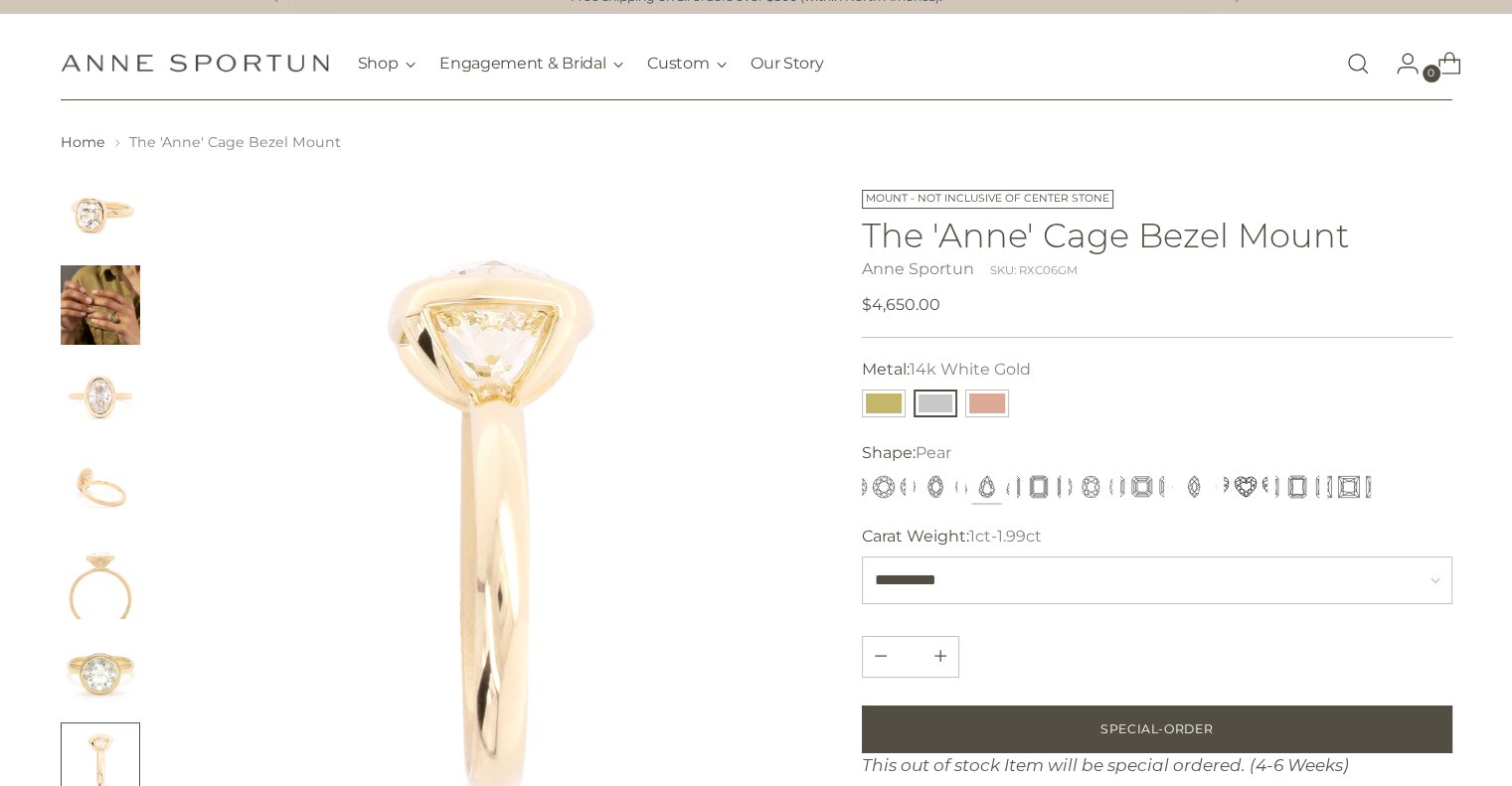 scroll, scrollTop: 0, scrollLeft: 0, axis: both 